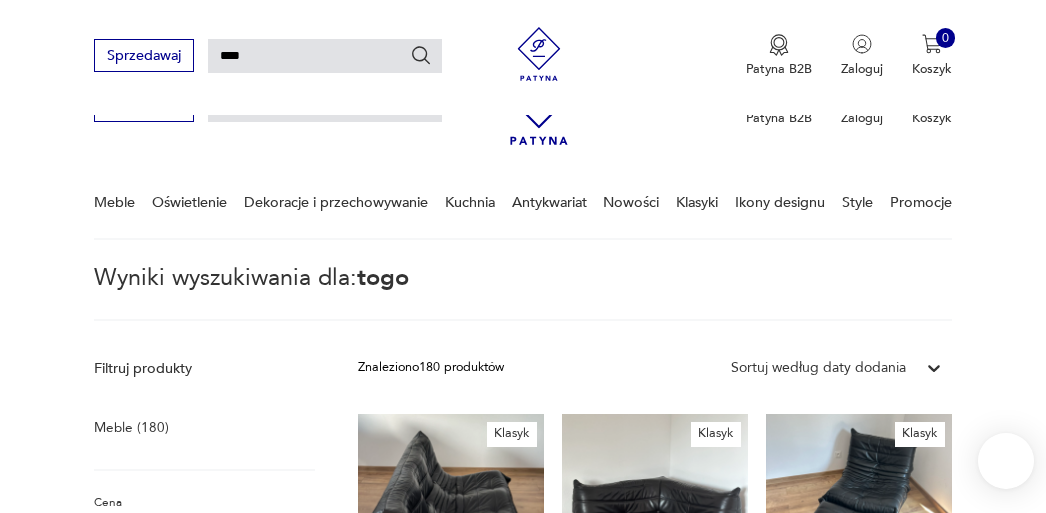 scroll, scrollTop: 868, scrollLeft: 0, axis: vertical 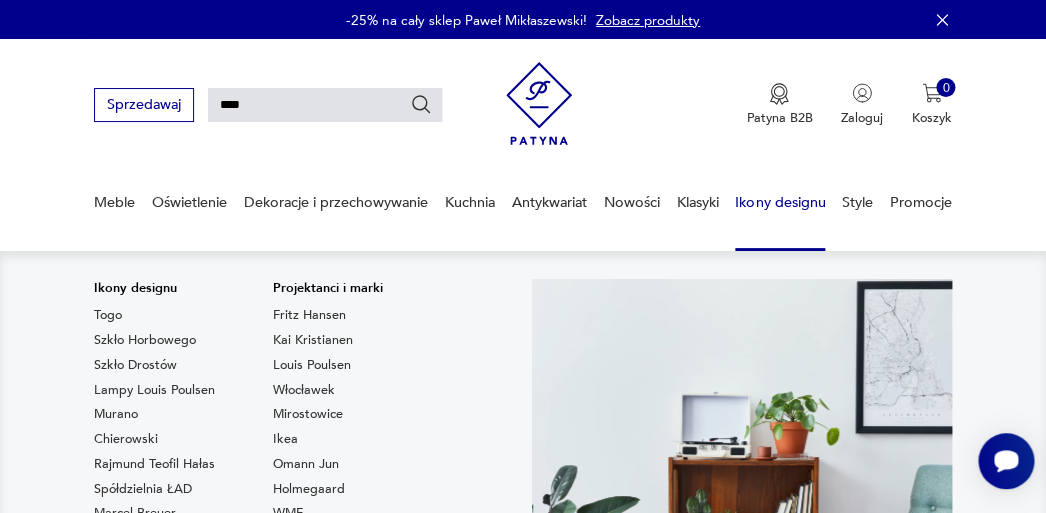 click on "Ikony designu" at bounding box center (780, 202) 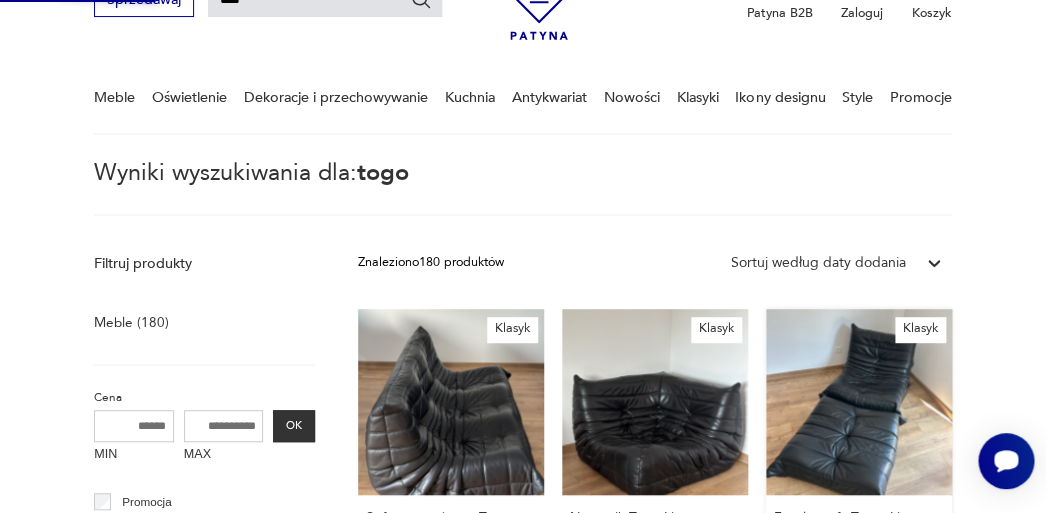 scroll, scrollTop: 0, scrollLeft: 0, axis: both 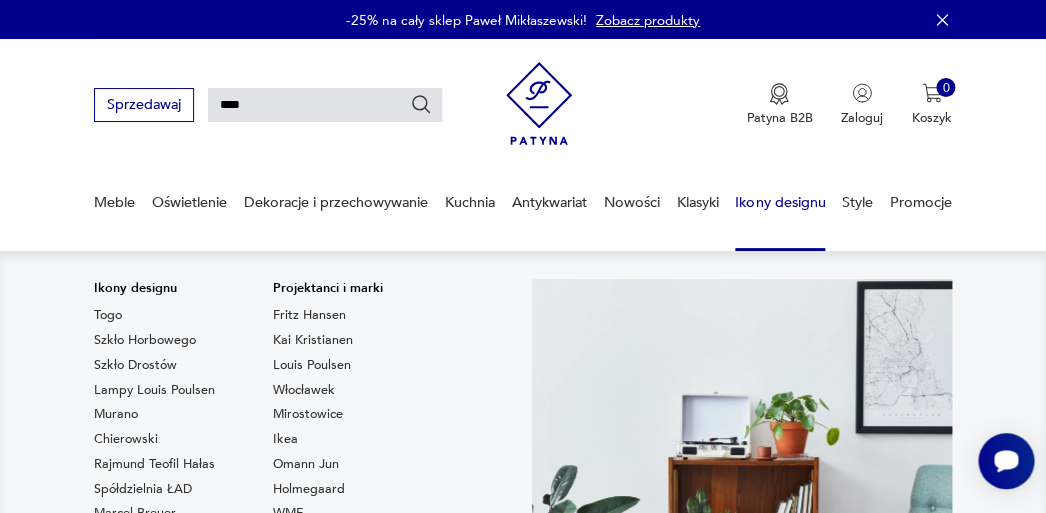click on "Ikony designu" at bounding box center [780, 202] 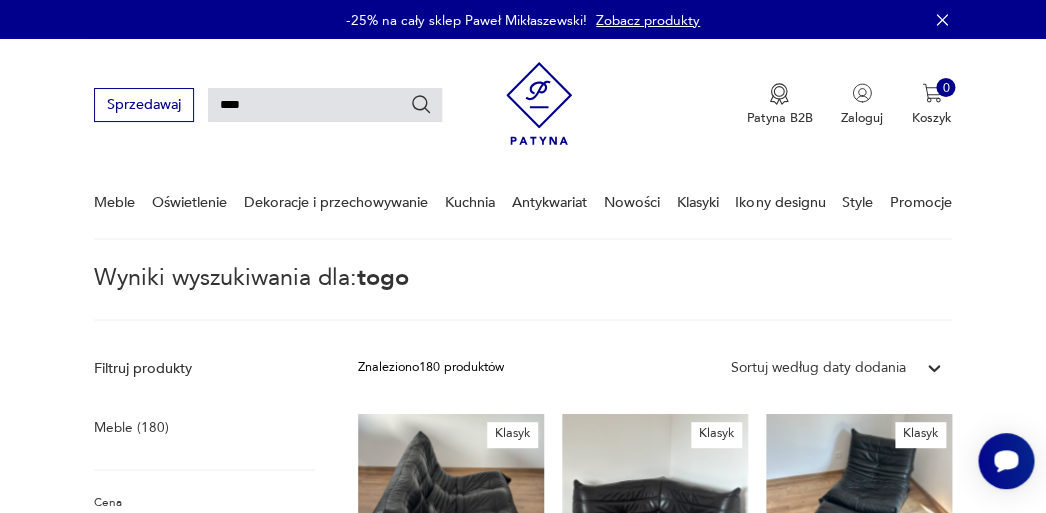 click at bounding box center (539, 103) 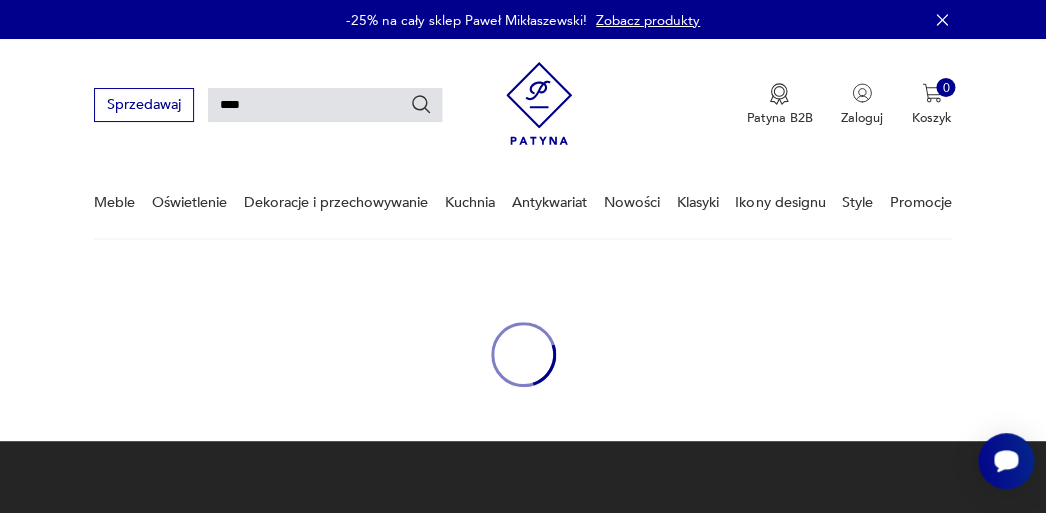 type 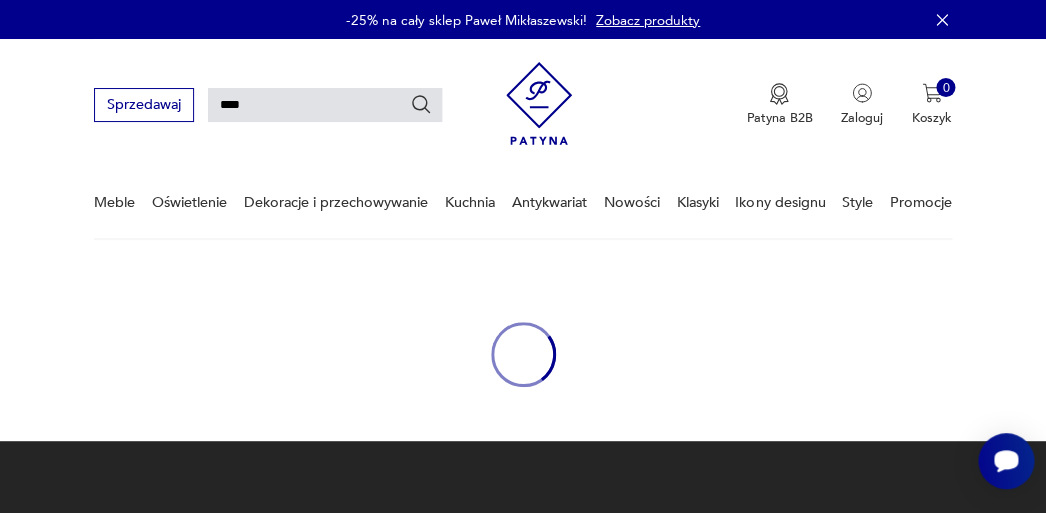 type 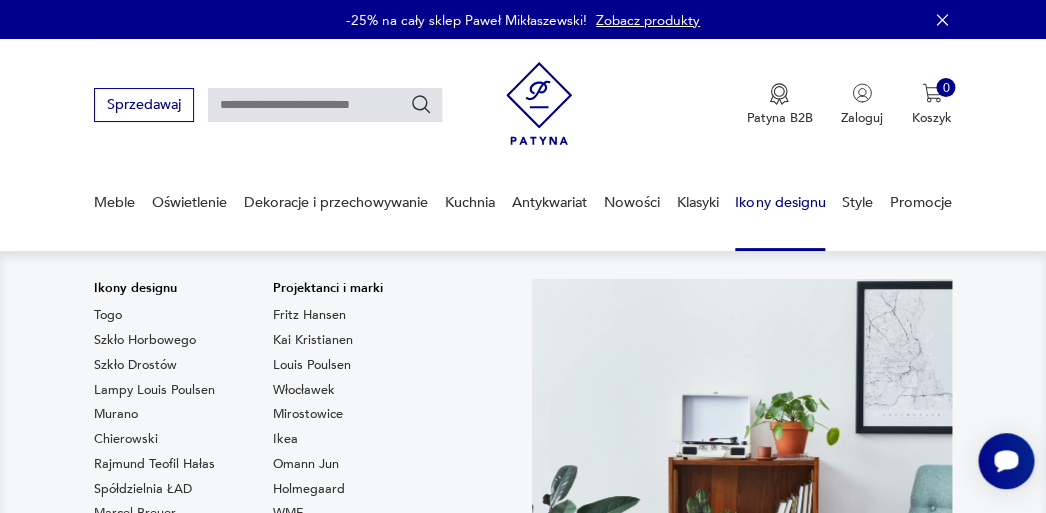 click on "Ikony designu" at bounding box center (780, 202) 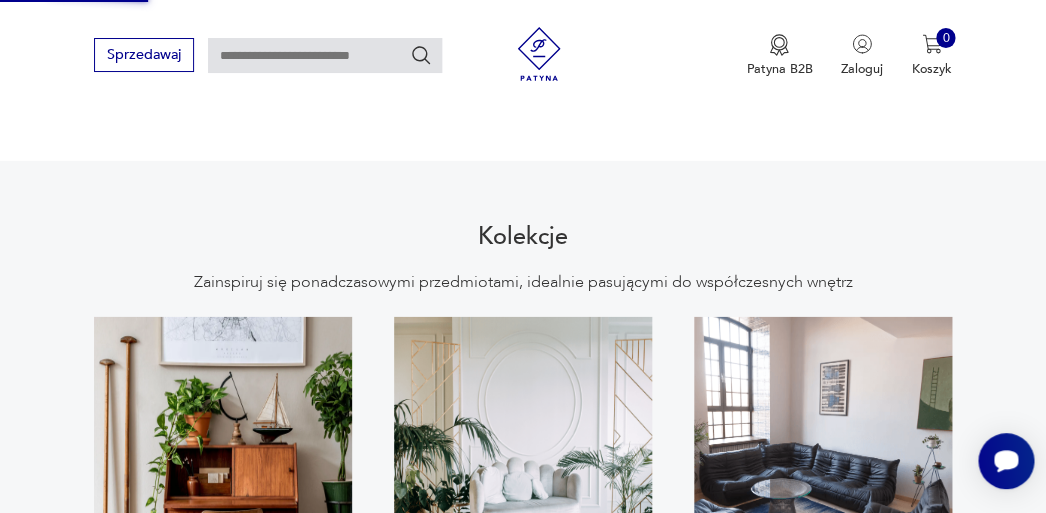 scroll, scrollTop: 1791, scrollLeft: 0, axis: vertical 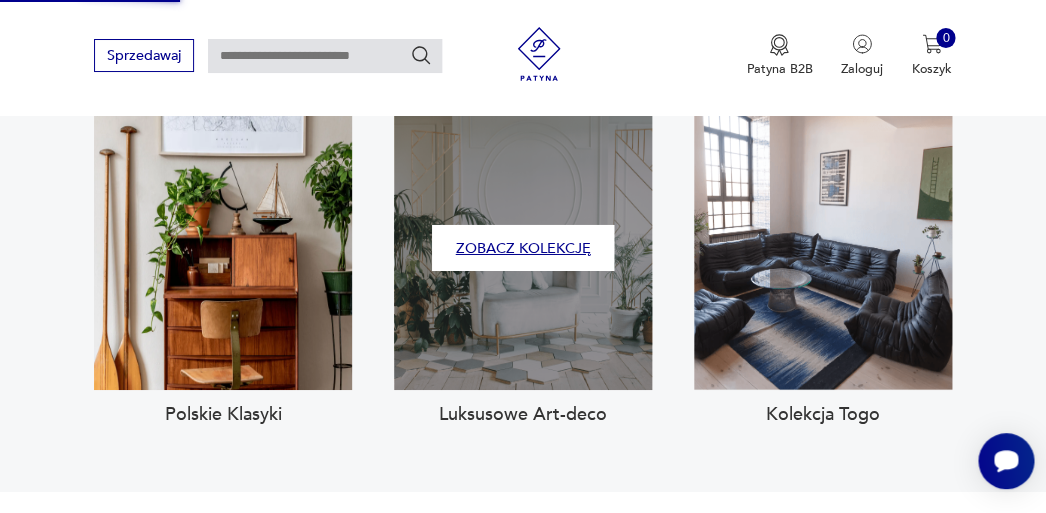 click on "Zobacz kolekcję" at bounding box center [522, 248] 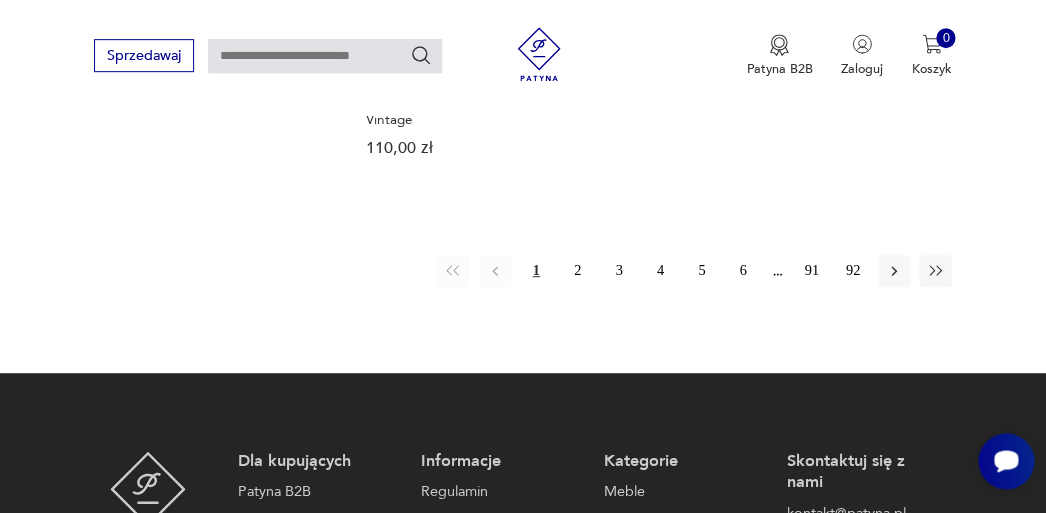 scroll, scrollTop: 2266, scrollLeft: 0, axis: vertical 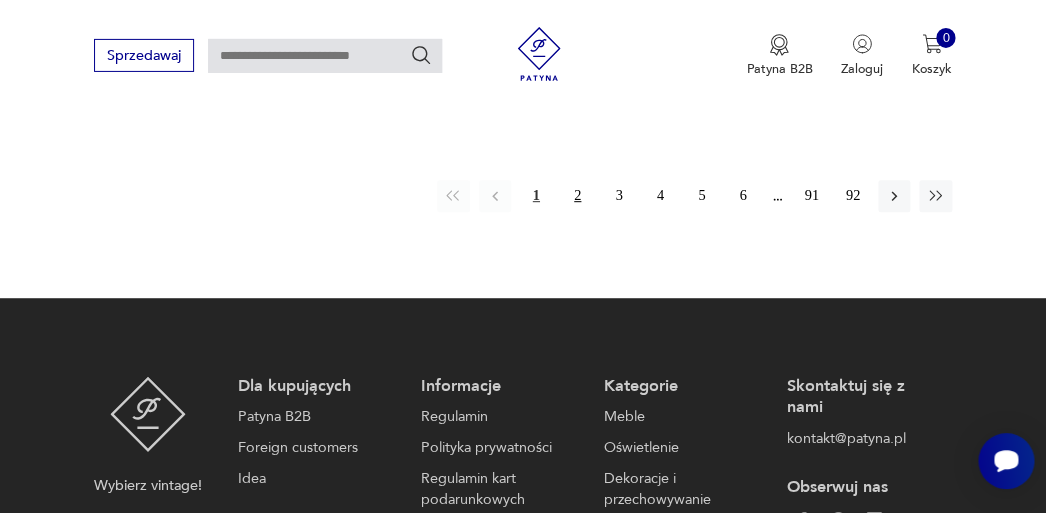 click on "2" at bounding box center (577, 196) 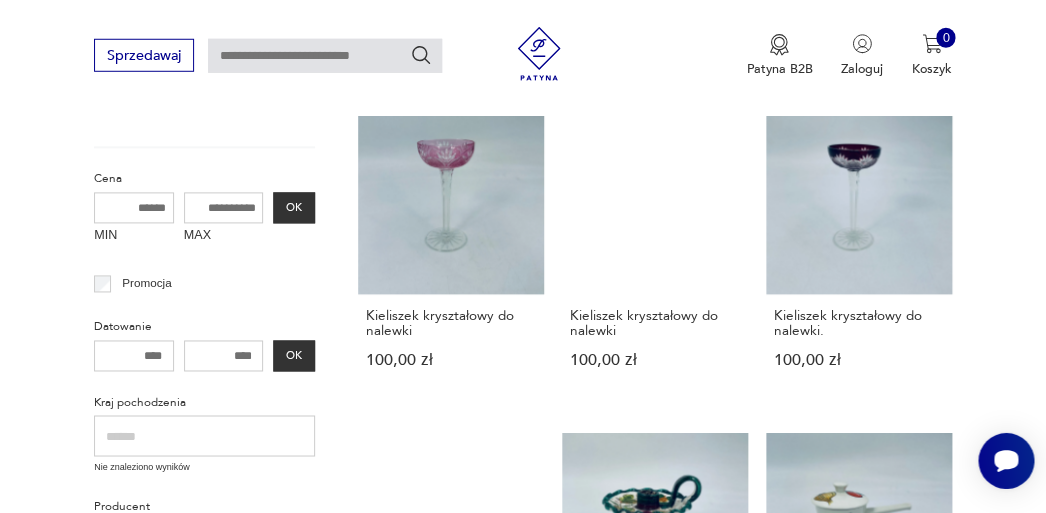 scroll, scrollTop: 579, scrollLeft: 0, axis: vertical 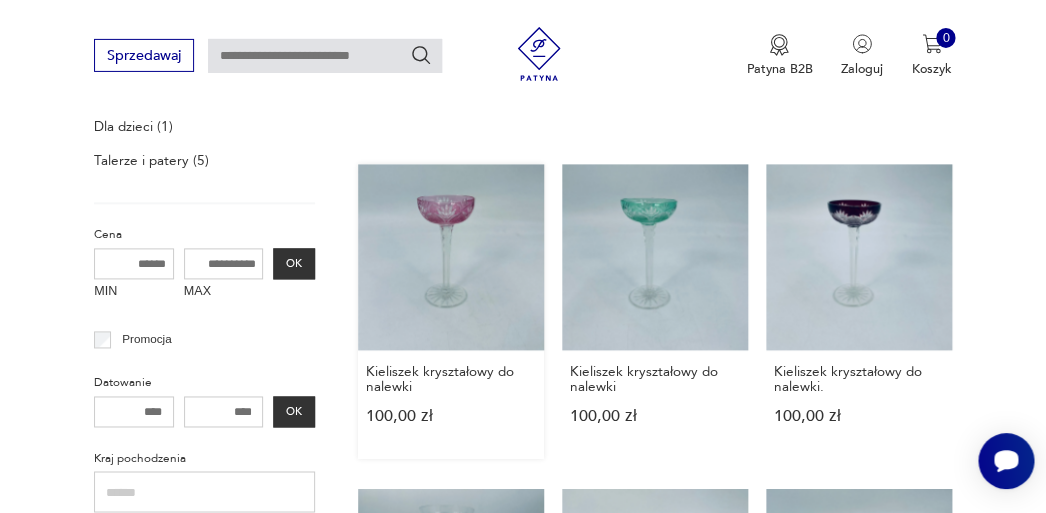 click on "Kieliszek kryształowy do nalewki 100,00 zł" at bounding box center [451, 312] 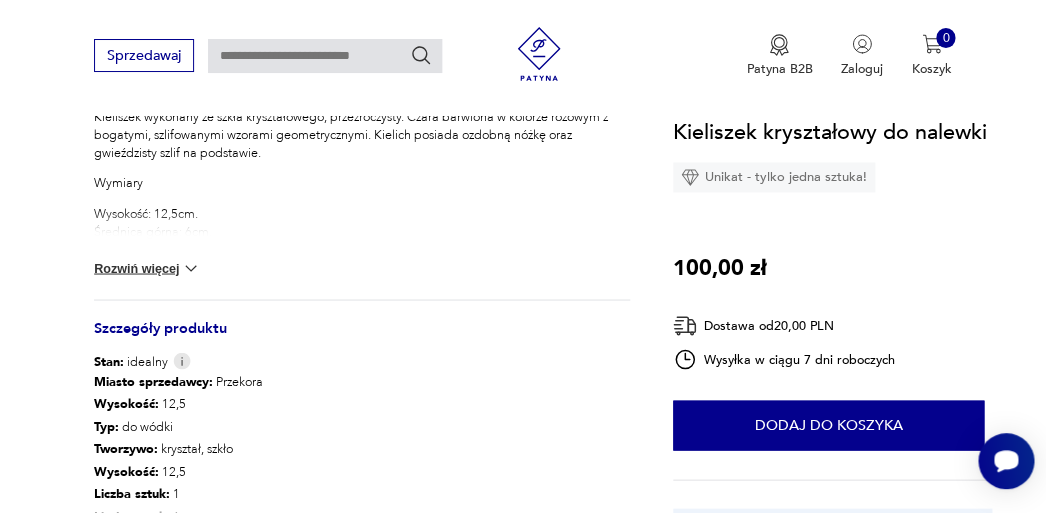 scroll, scrollTop: 948, scrollLeft: 0, axis: vertical 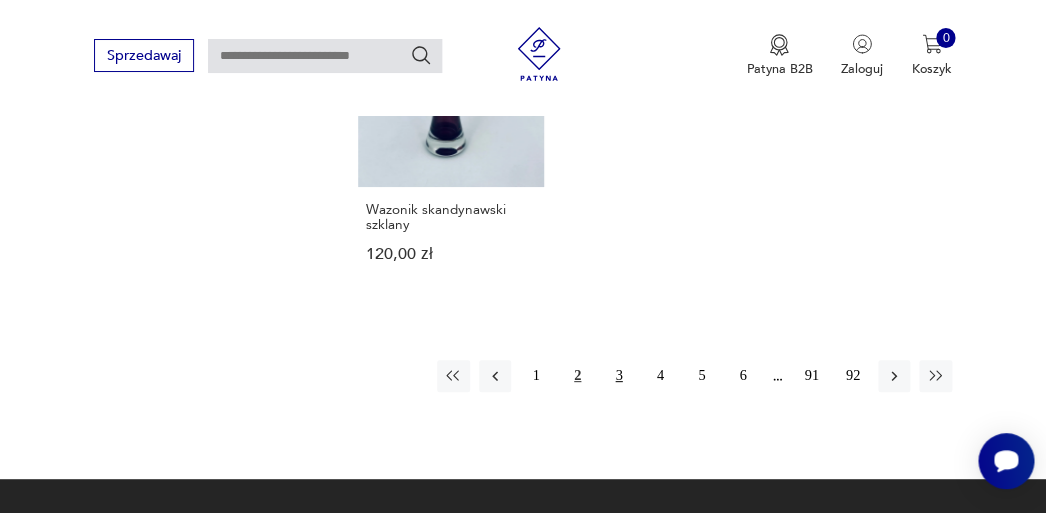 click on "3" at bounding box center [619, 376] 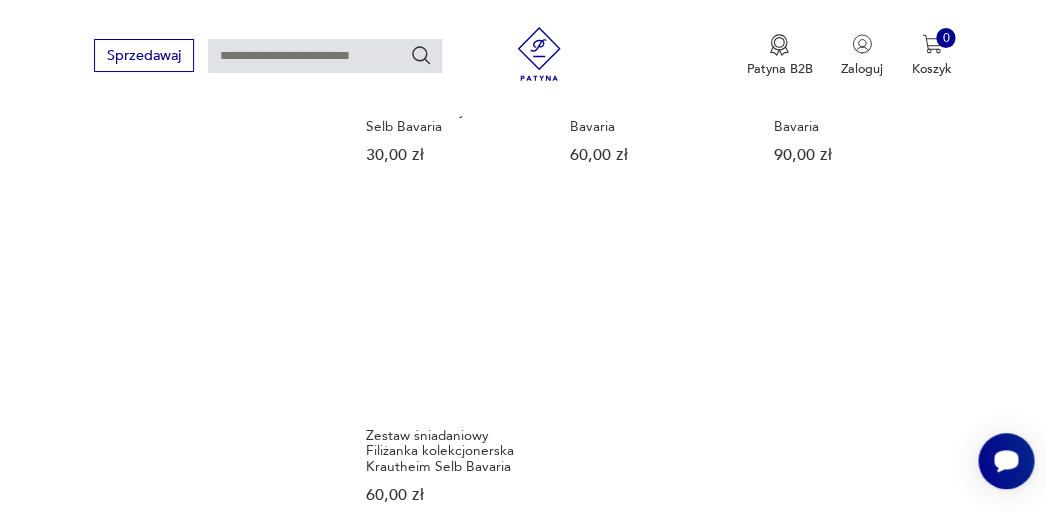 scroll, scrollTop: 2160, scrollLeft: 0, axis: vertical 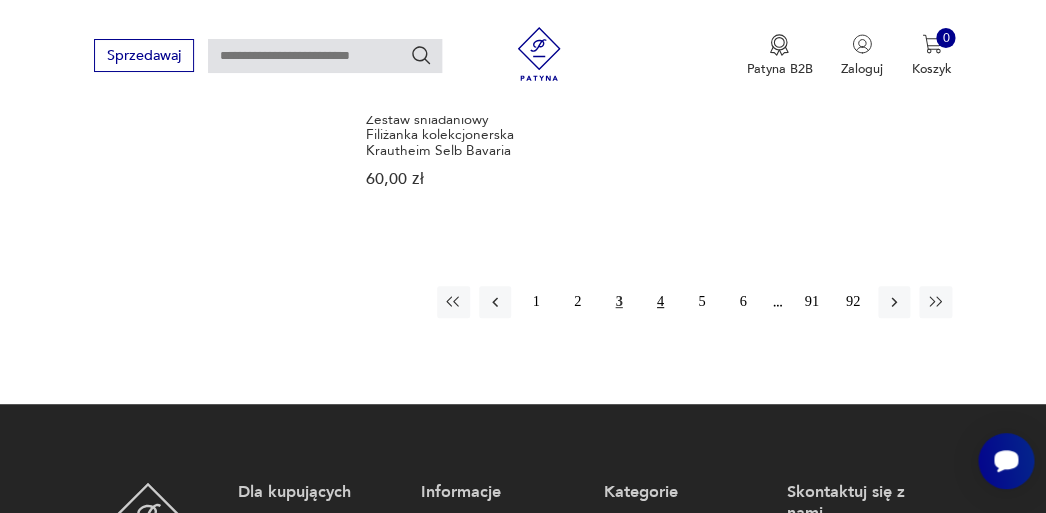 click on "4" at bounding box center (660, 302) 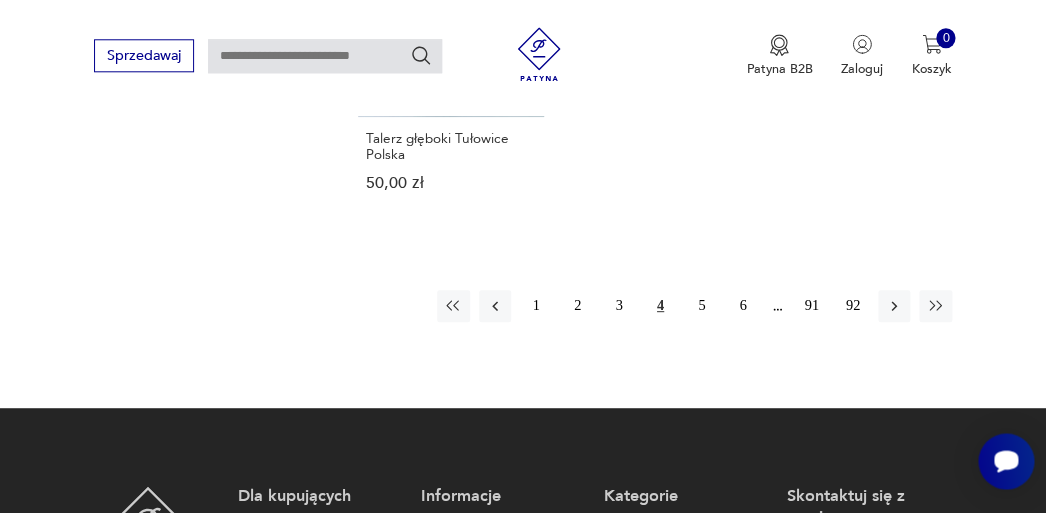 scroll, scrollTop: 2160, scrollLeft: 0, axis: vertical 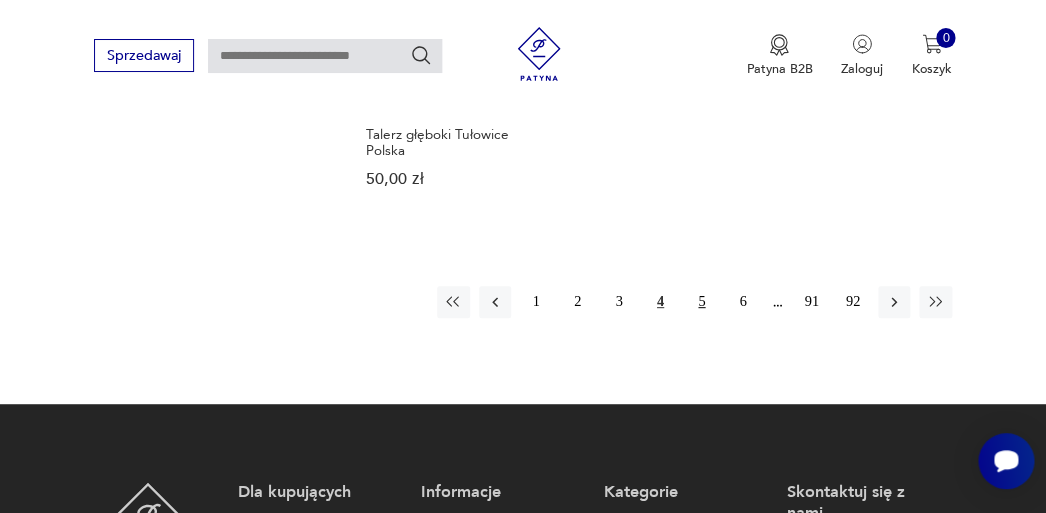 click on "5" at bounding box center (702, 302) 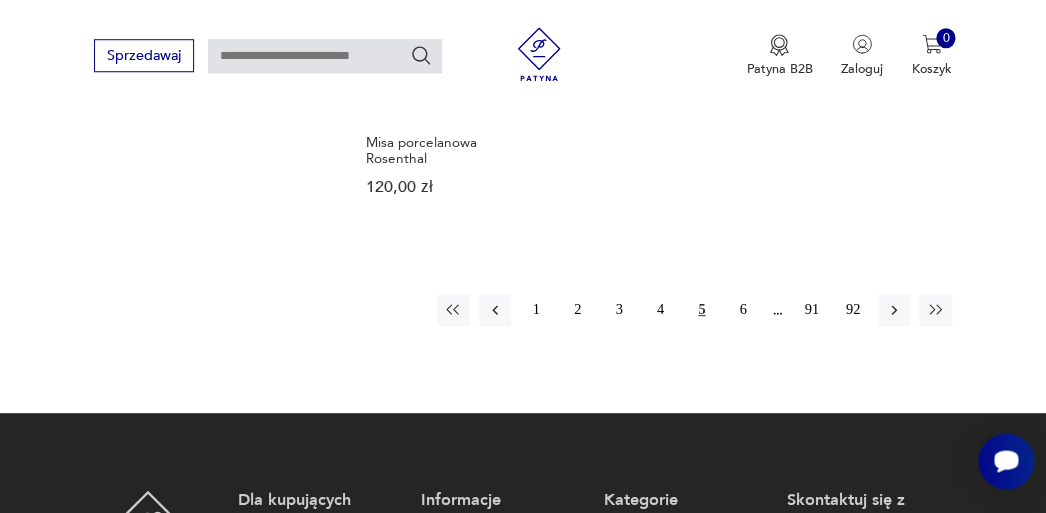 scroll, scrollTop: 2160, scrollLeft: 0, axis: vertical 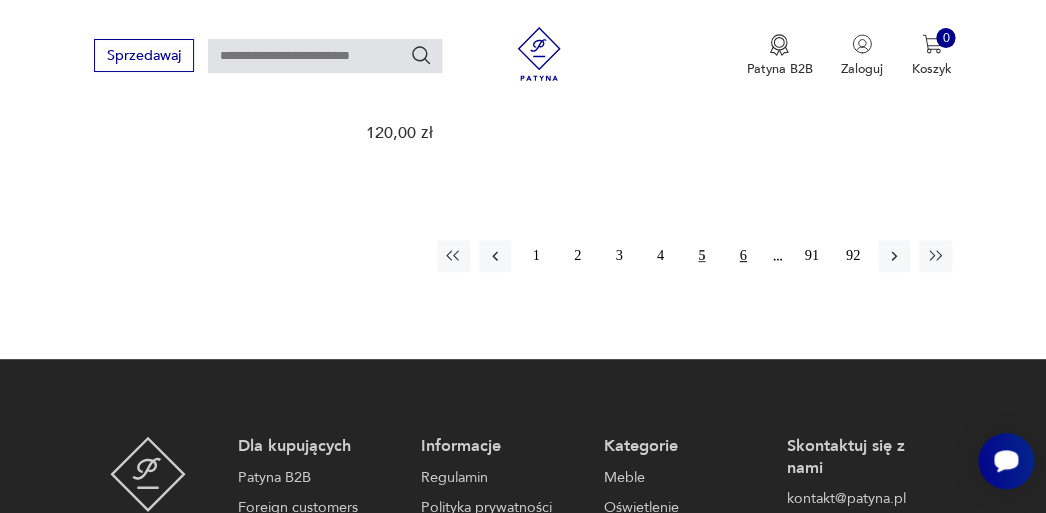 click on "6" at bounding box center (743, 256) 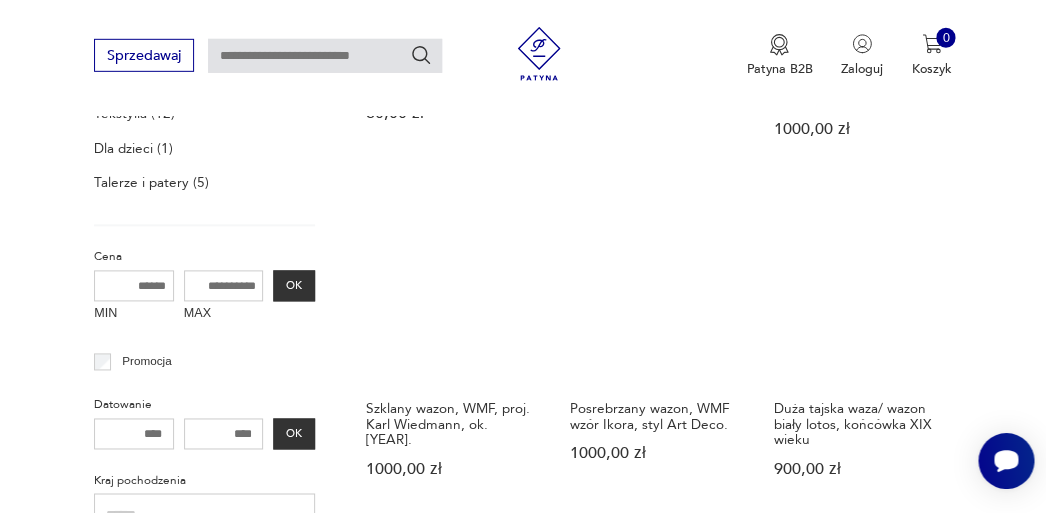 scroll, scrollTop: 685, scrollLeft: 0, axis: vertical 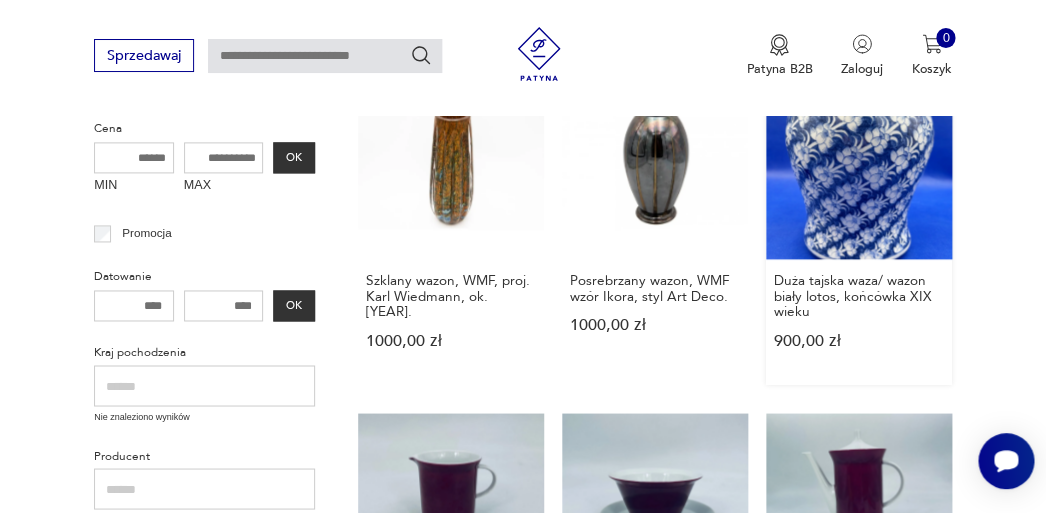 click on "Duża tajska waza/ wazon biały lotos, końcówka [CENTURY] wieku 900,00 zł" at bounding box center (859, 228) 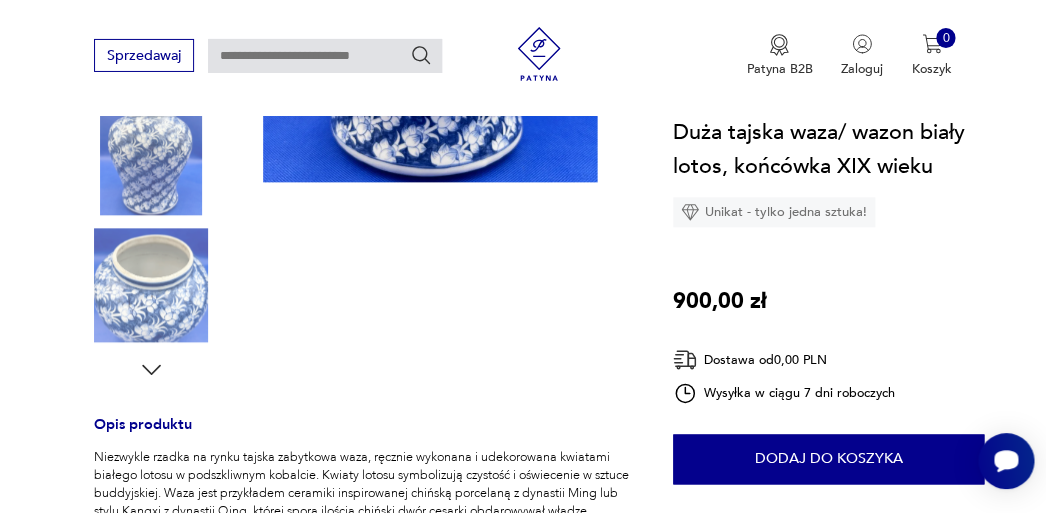 scroll, scrollTop: 527, scrollLeft: 0, axis: vertical 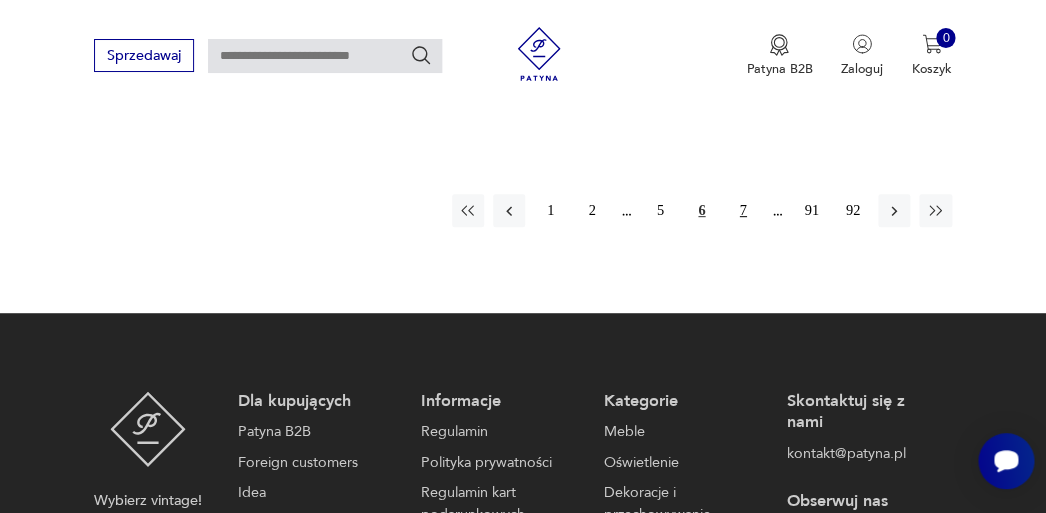click on "7" at bounding box center (743, 210) 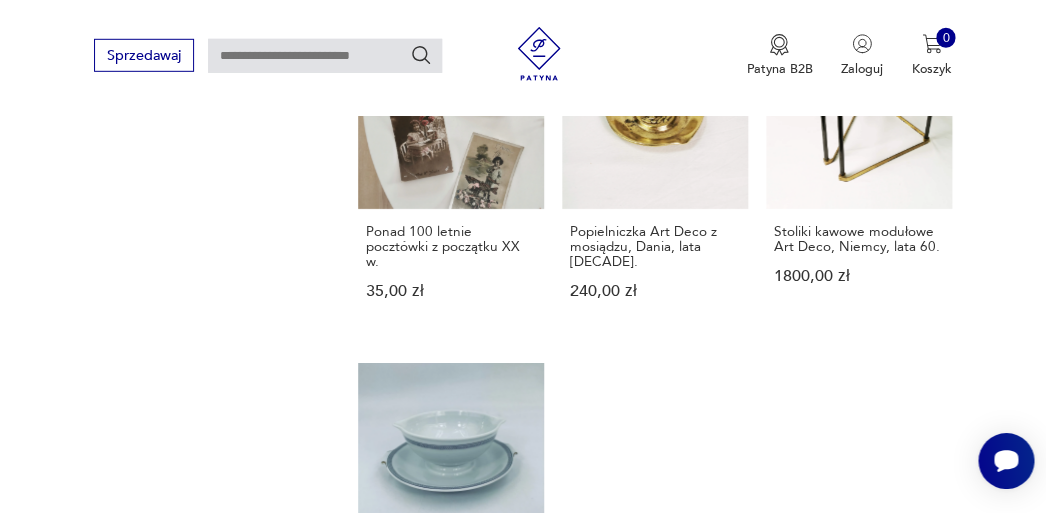 scroll, scrollTop: 2160, scrollLeft: 0, axis: vertical 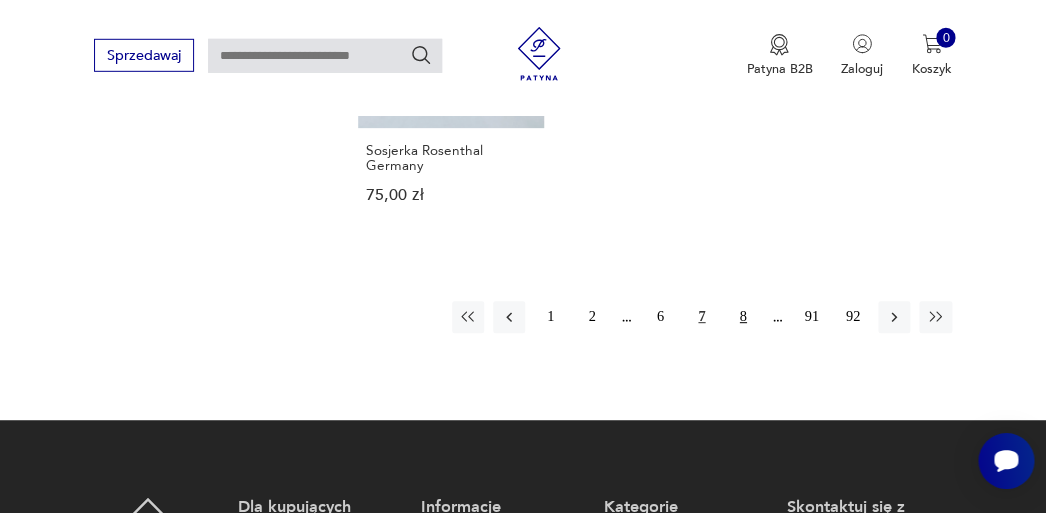 click on "8" at bounding box center (743, 317) 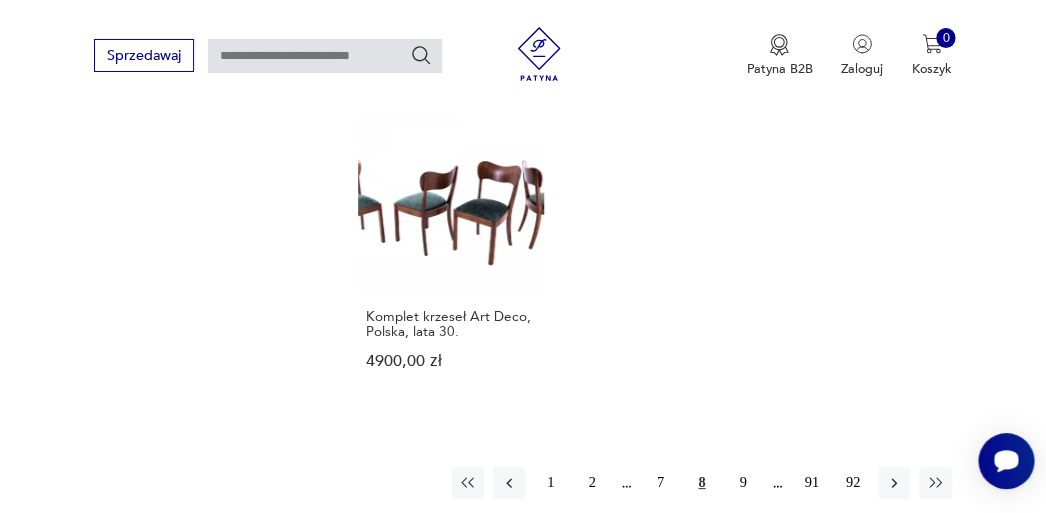 scroll, scrollTop: 1949, scrollLeft: 0, axis: vertical 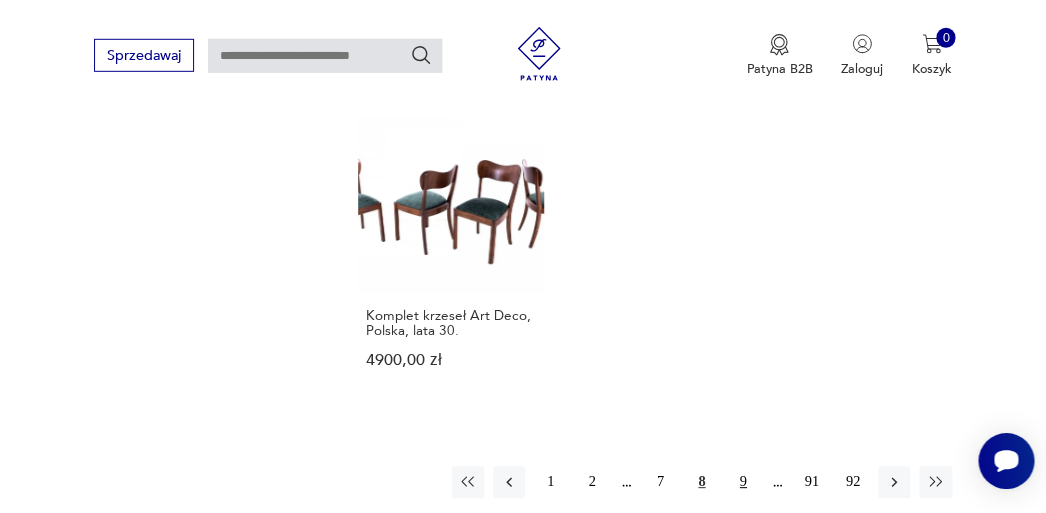 click on "9" at bounding box center [743, 482] 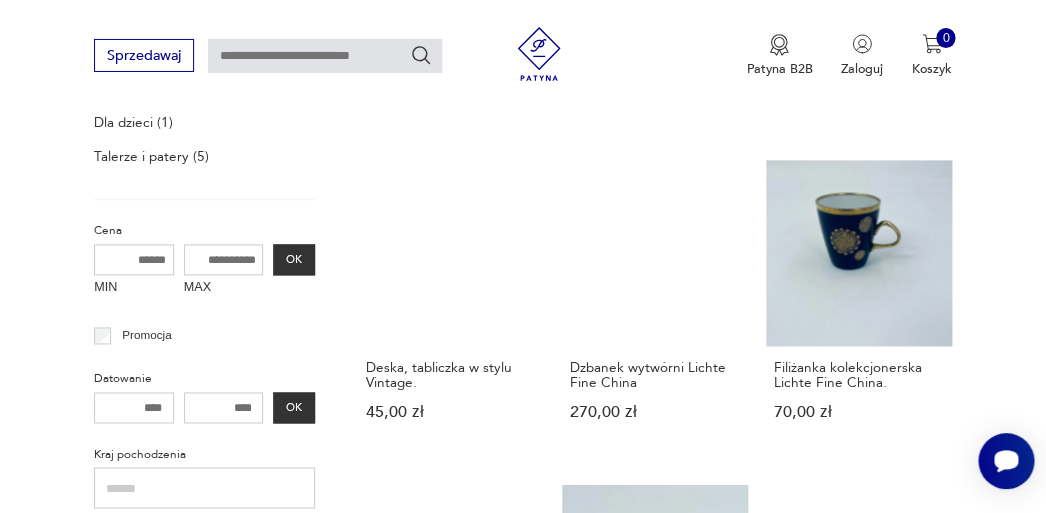 scroll, scrollTop: 580, scrollLeft: 0, axis: vertical 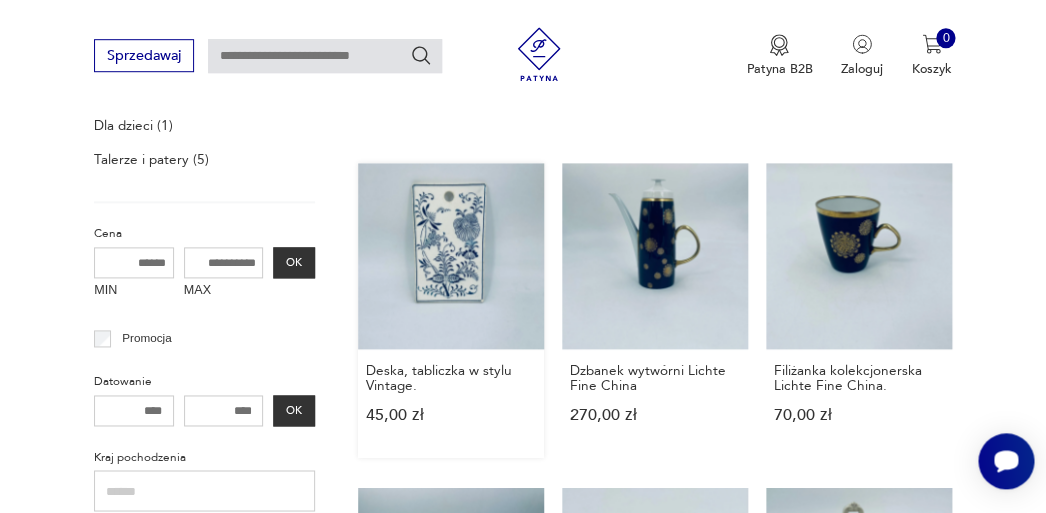 click on "Deska, tabliczka w stylu Vintage. 45,00 zł" at bounding box center (451, 311) 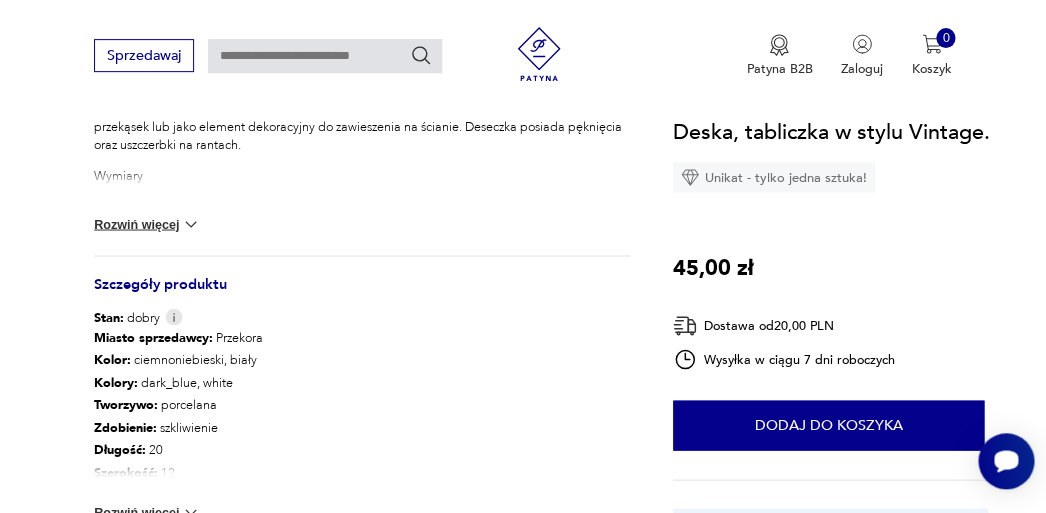 scroll, scrollTop: 948, scrollLeft: 0, axis: vertical 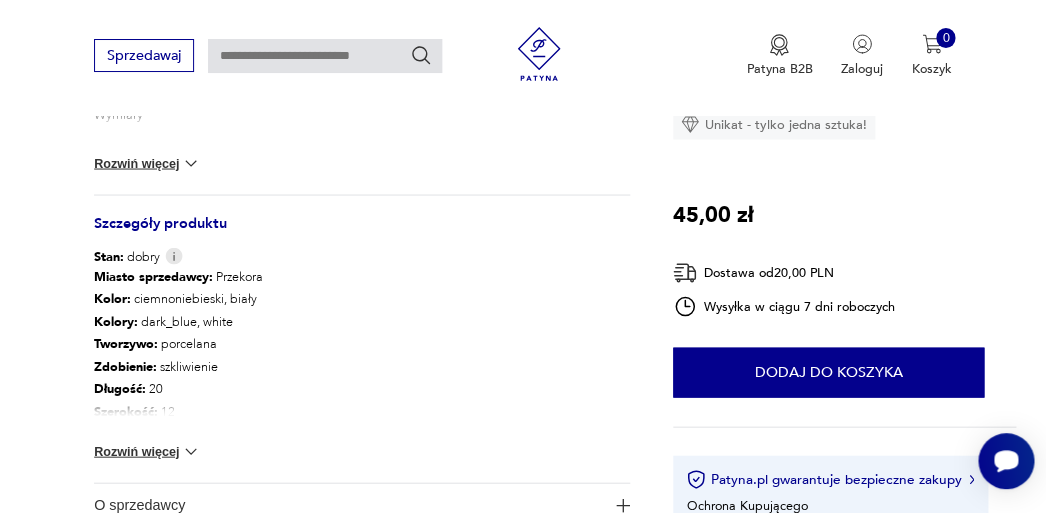 click on "Rozwiń więcej" at bounding box center [147, 451] 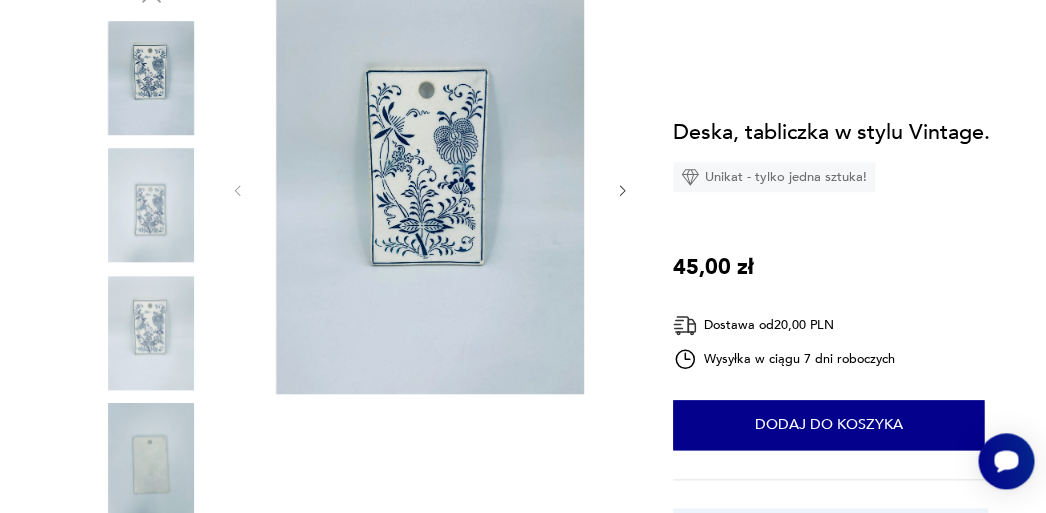scroll, scrollTop: 105, scrollLeft: 0, axis: vertical 